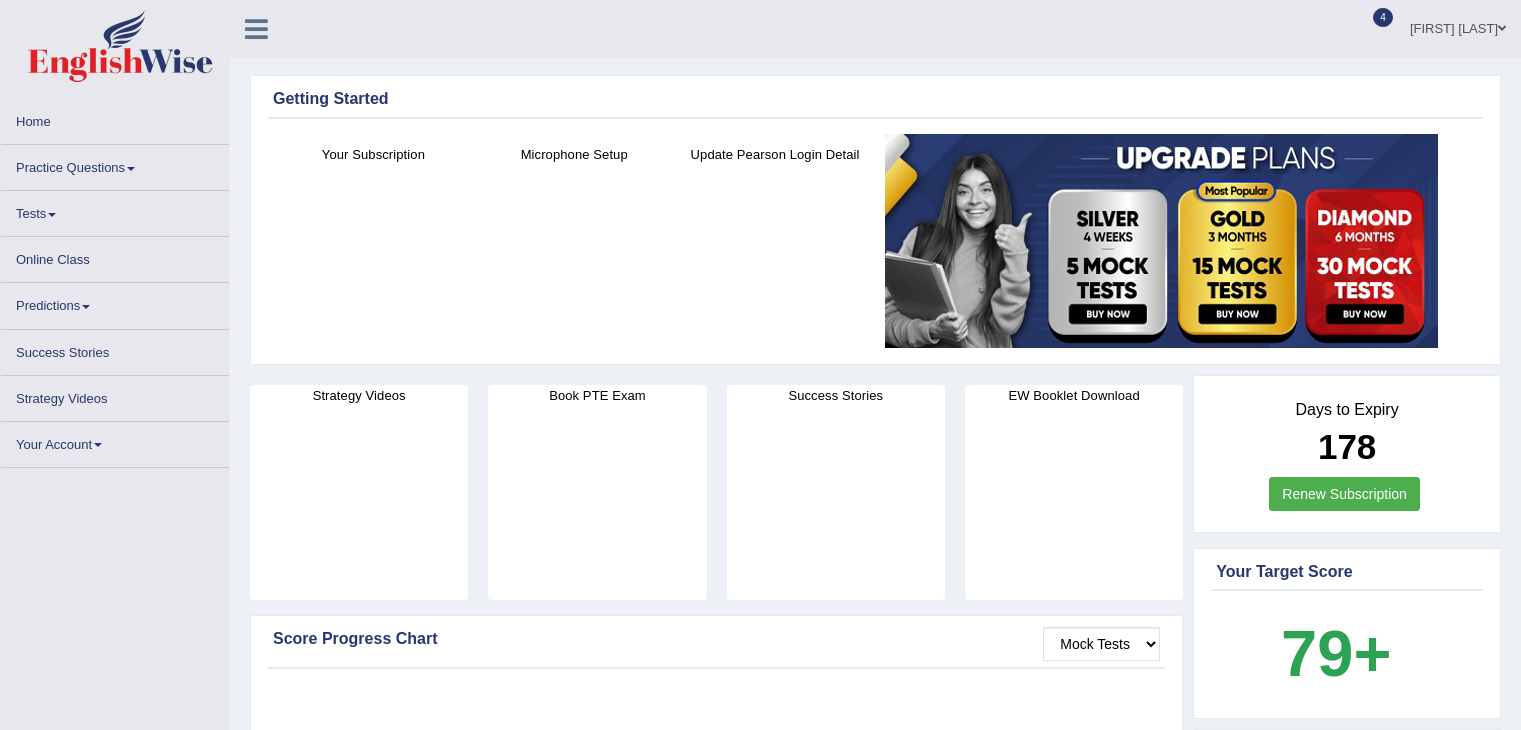 scroll, scrollTop: 0, scrollLeft: 0, axis: both 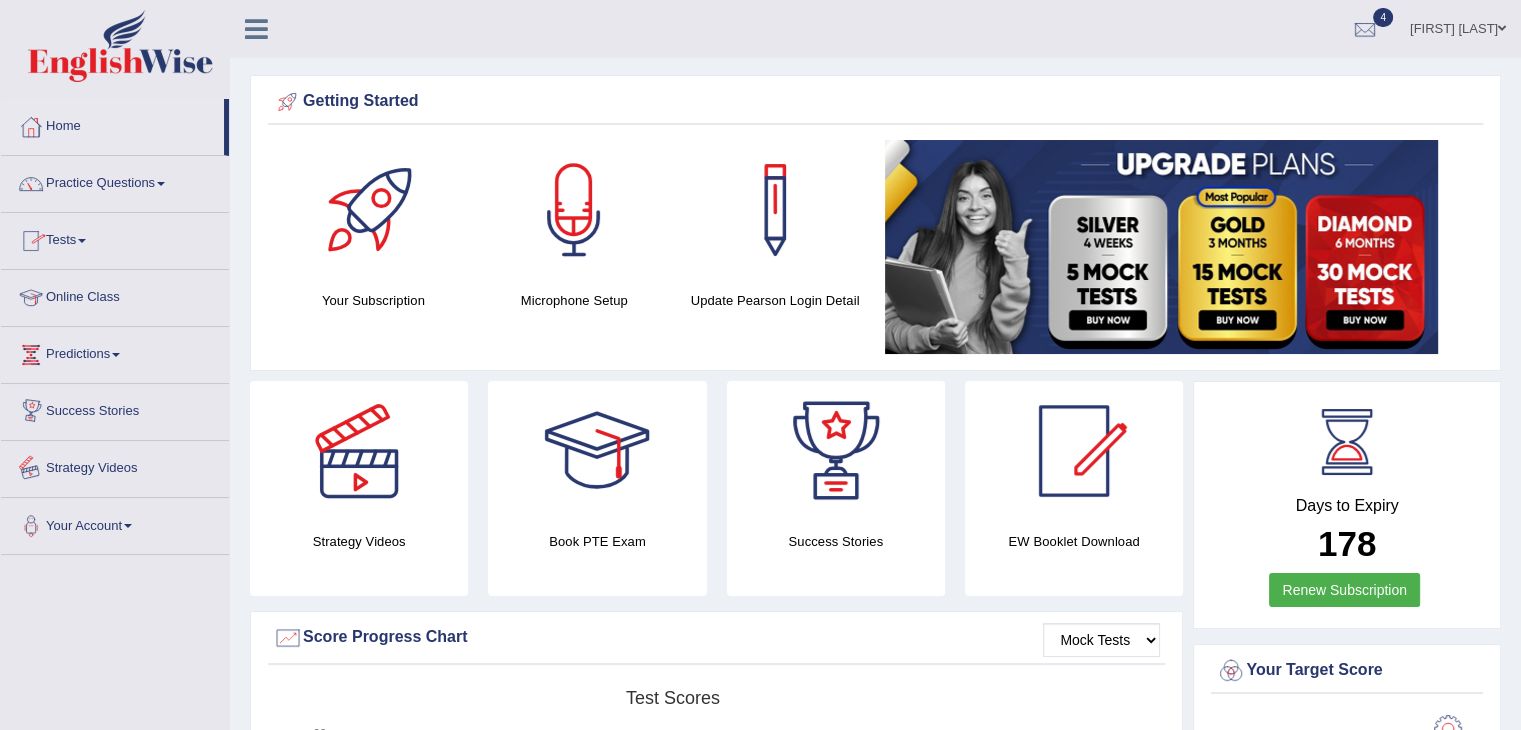 click on "Strategy Videos" at bounding box center (115, 466) 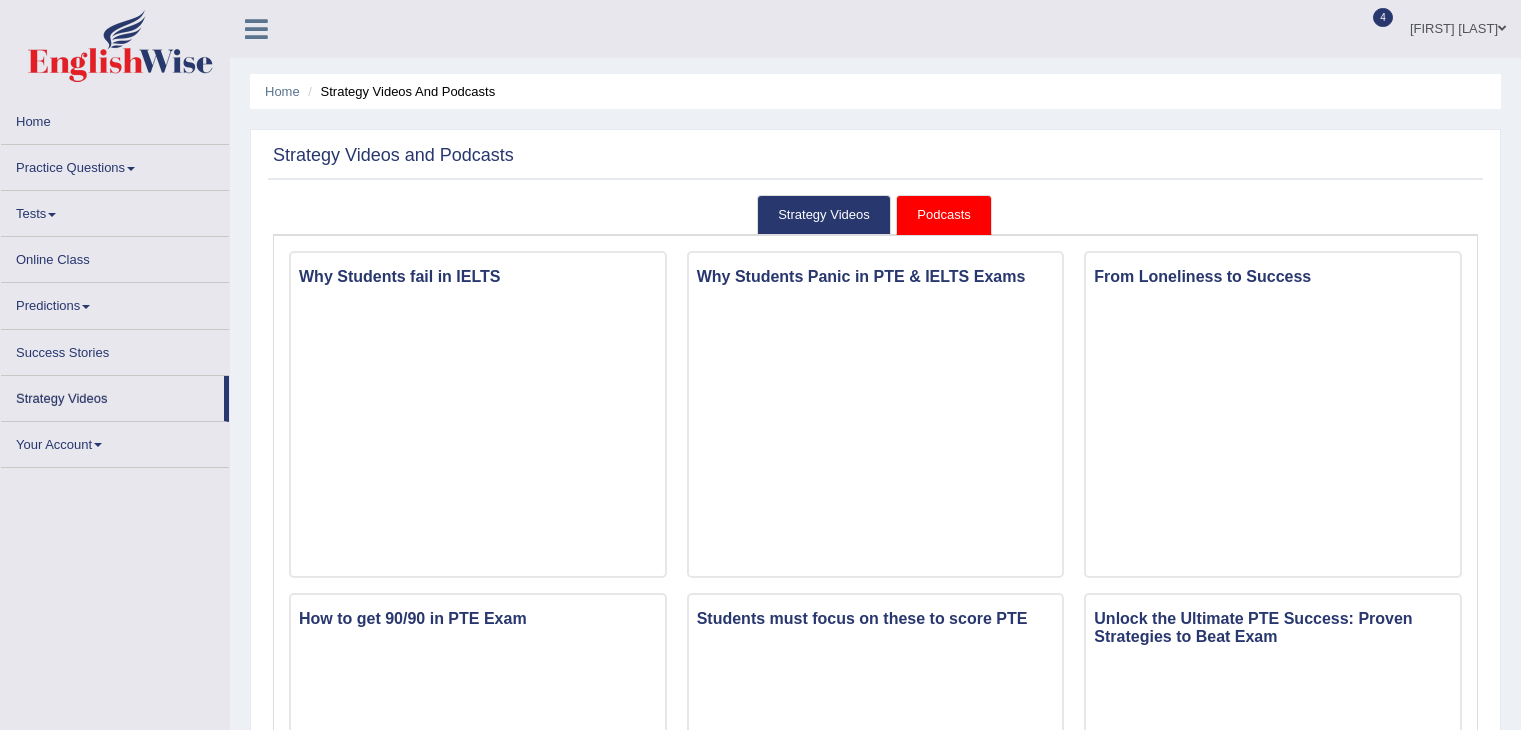 scroll, scrollTop: 0, scrollLeft: 0, axis: both 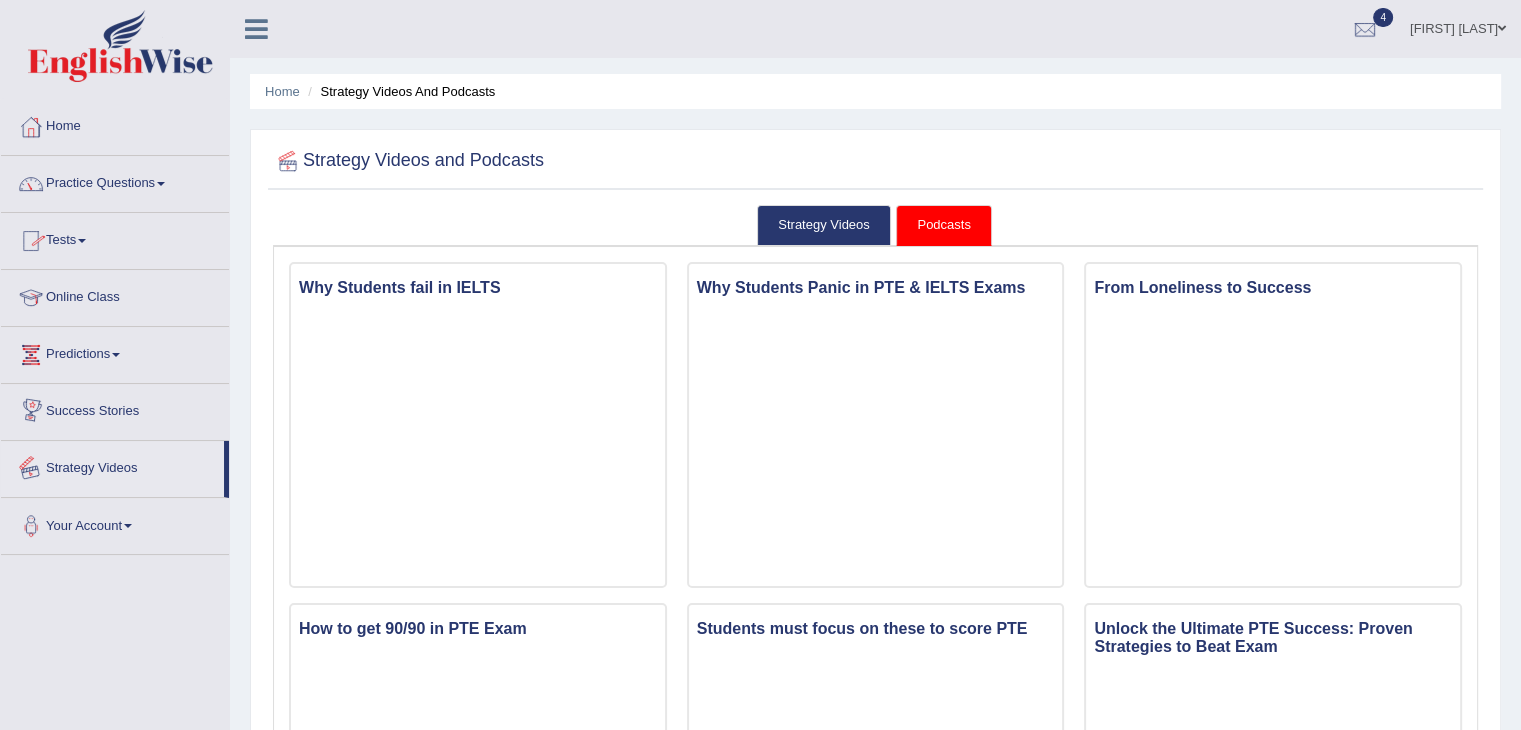 click on "Strategy Videos" at bounding box center [112, 466] 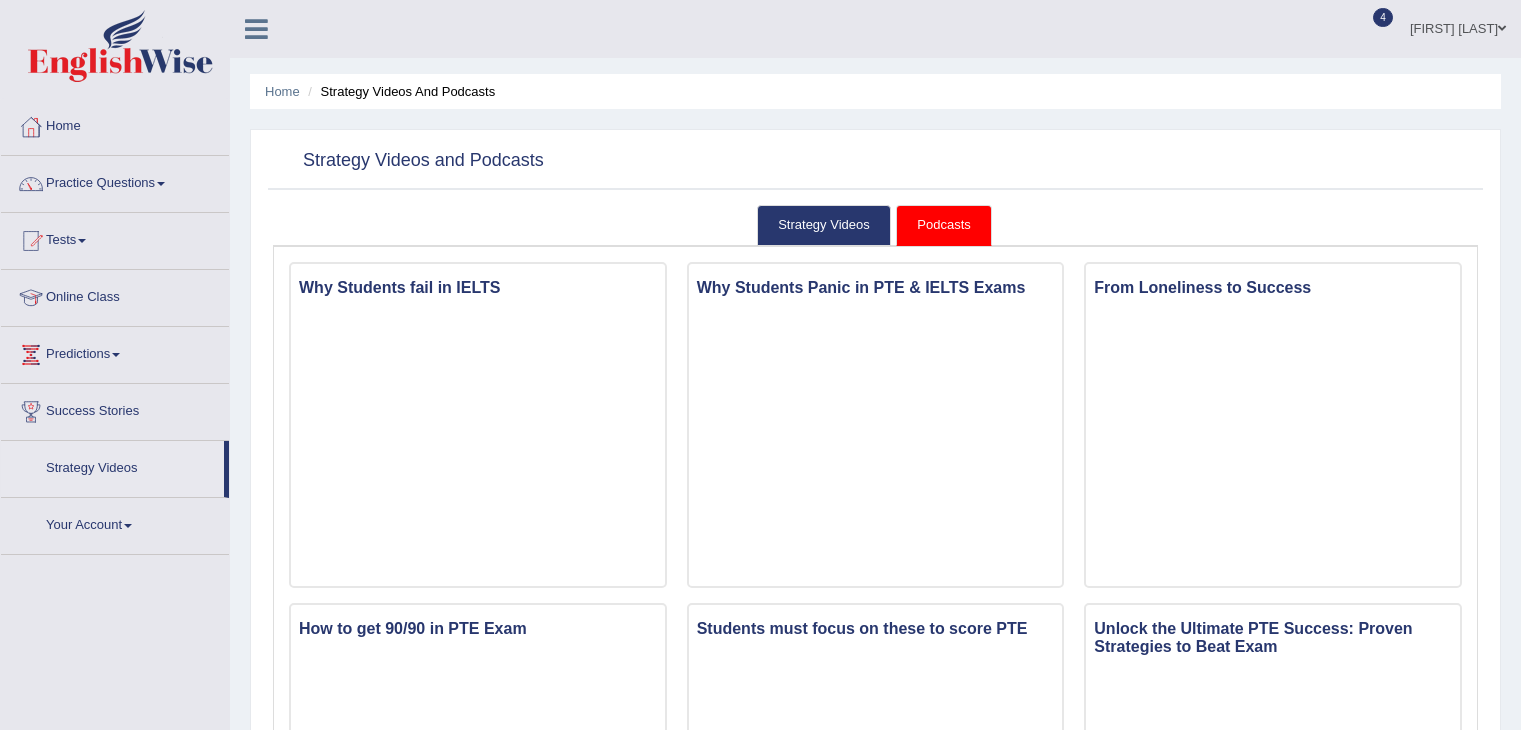 scroll, scrollTop: 0, scrollLeft: 0, axis: both 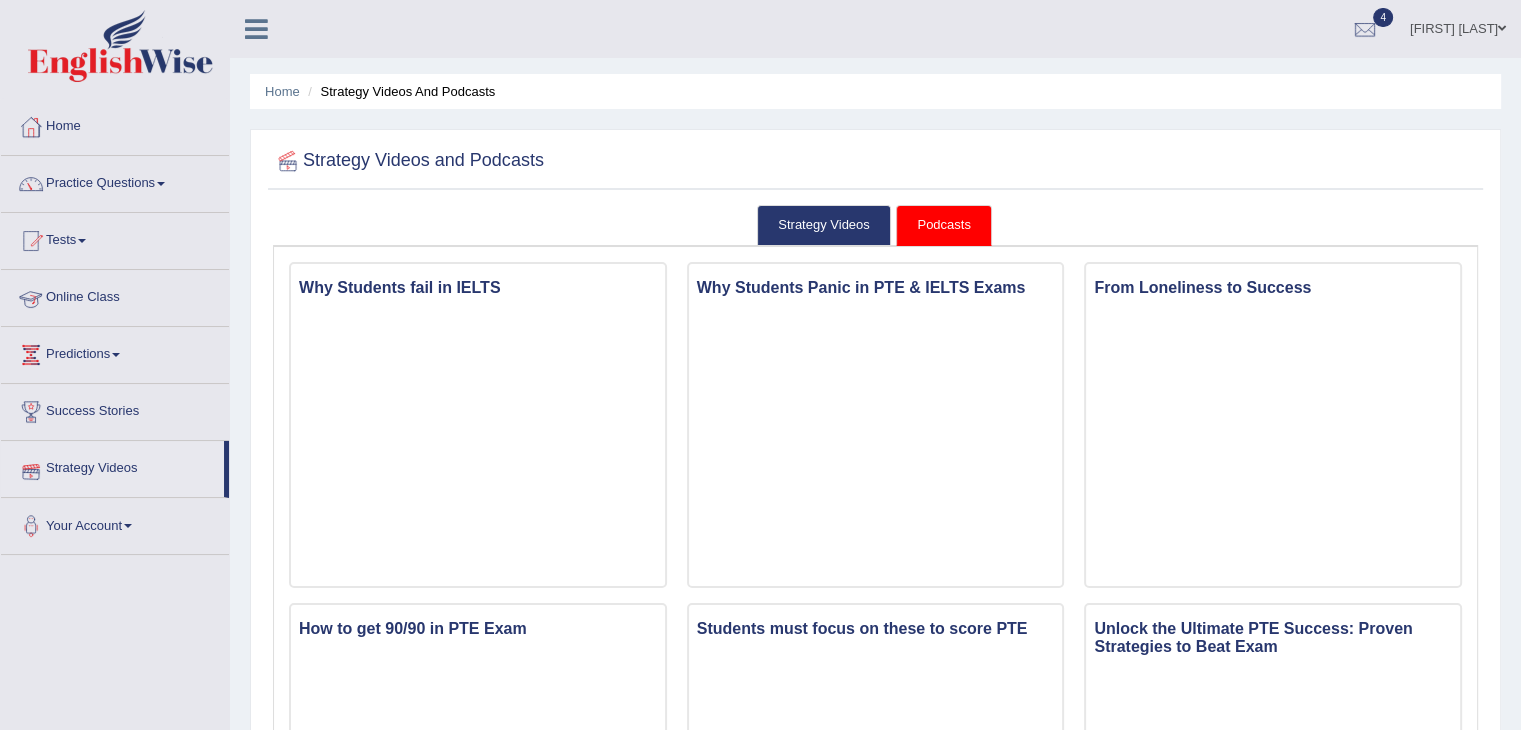 click on "Online Class" at bounding box center (115, 295) 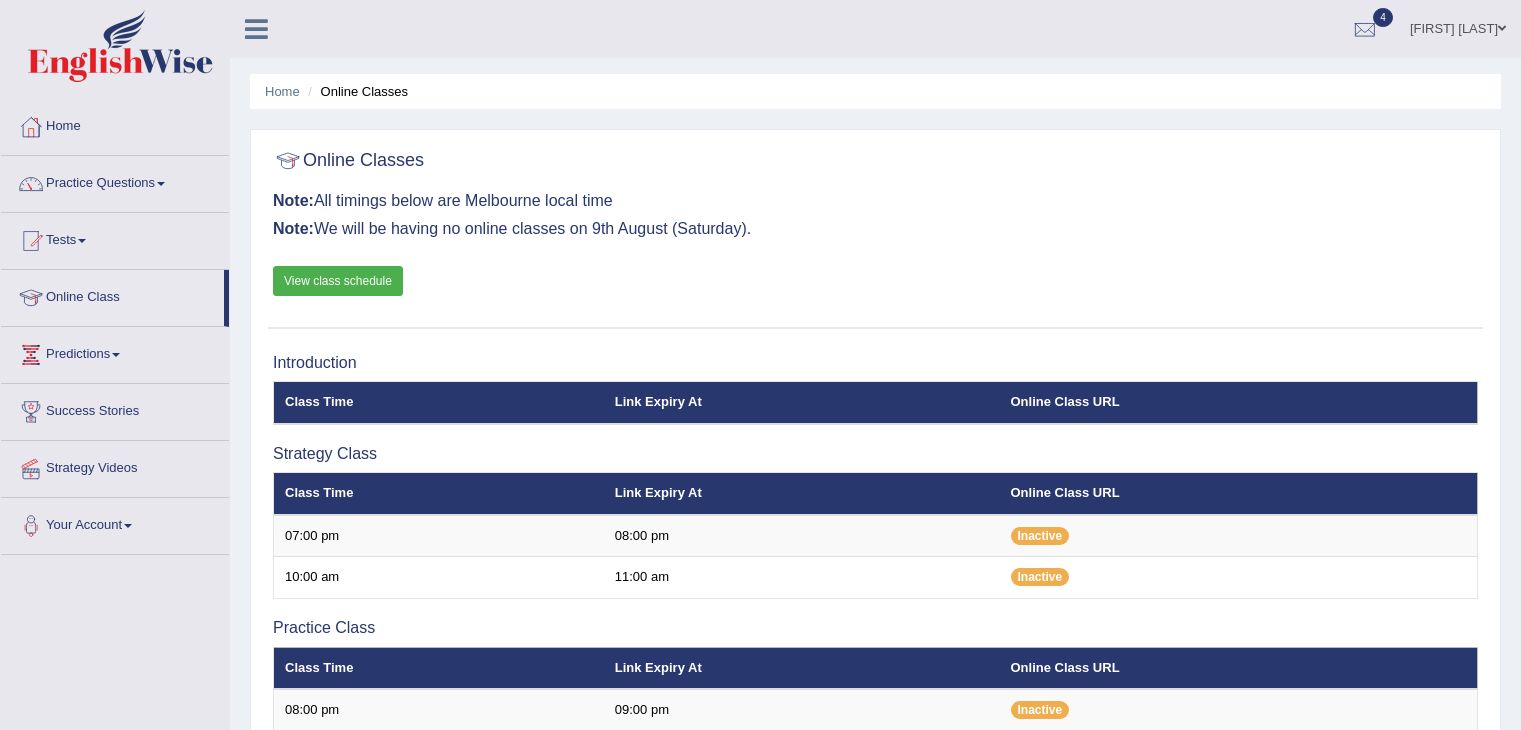 scroll, scrollTop: 0, scrollLeft: 0, axis: both 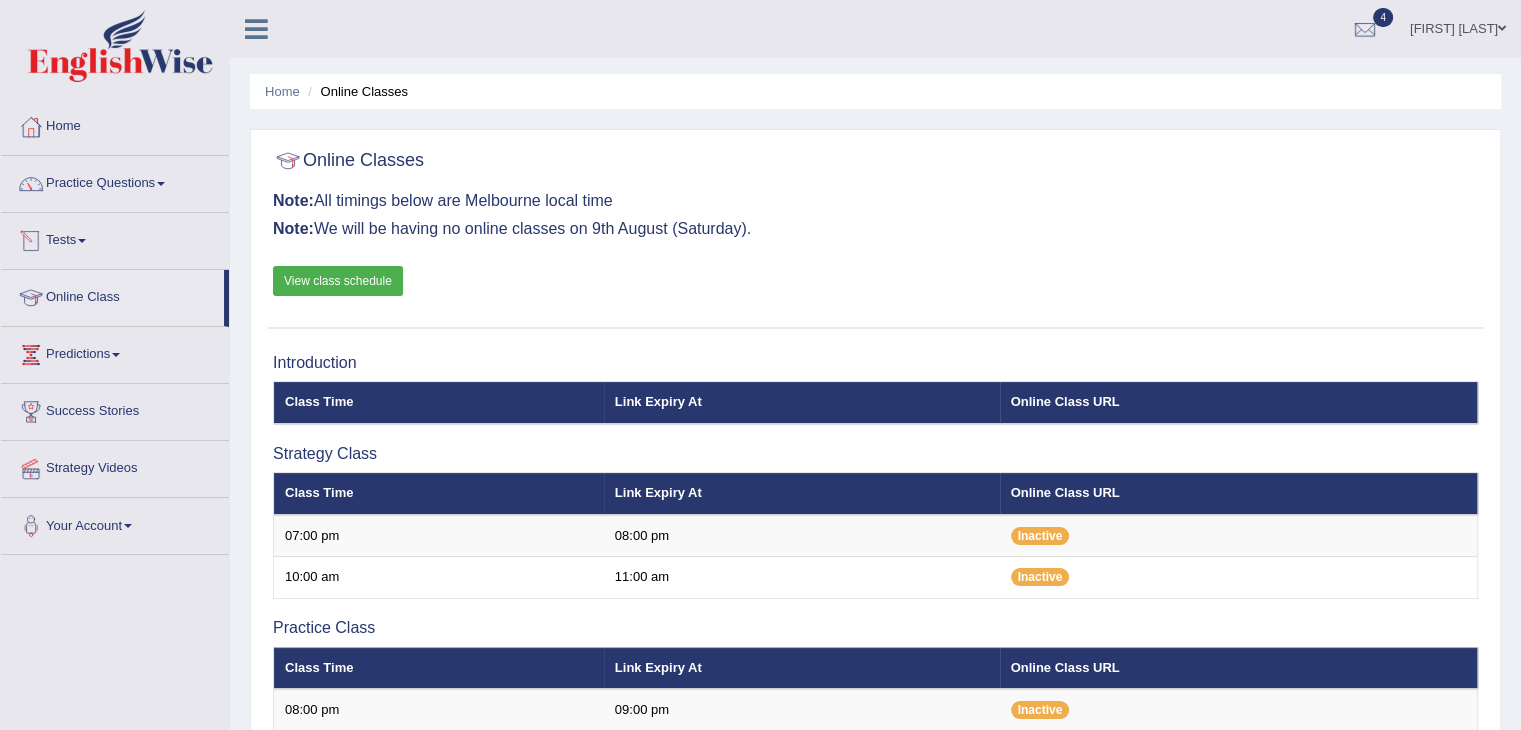 click on "View class schedule" at bounding box center [338, 281] 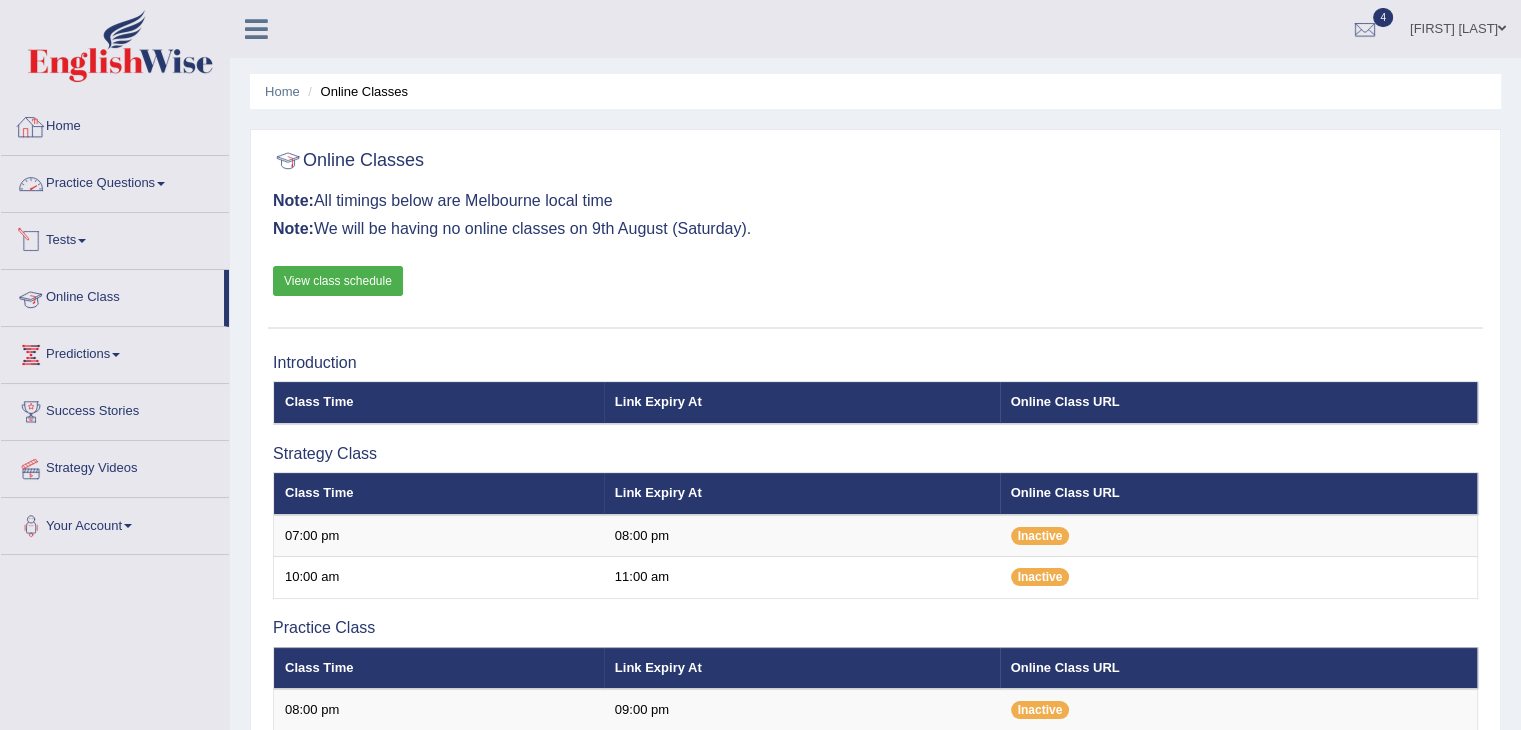 click on "Home" at bounding box center [115, 124] 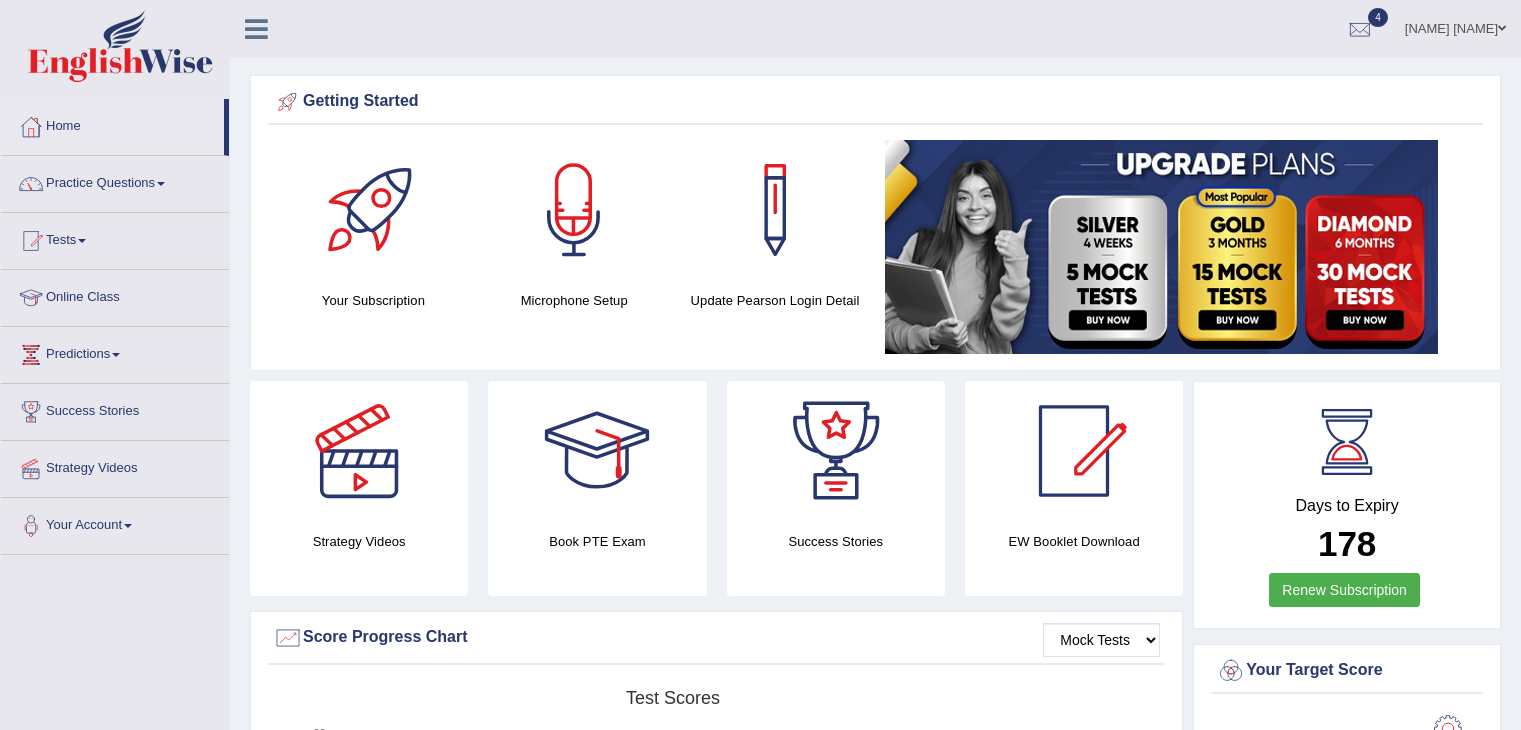 scroll, scrollTop: 0, scrollLeft: 0, axis: both 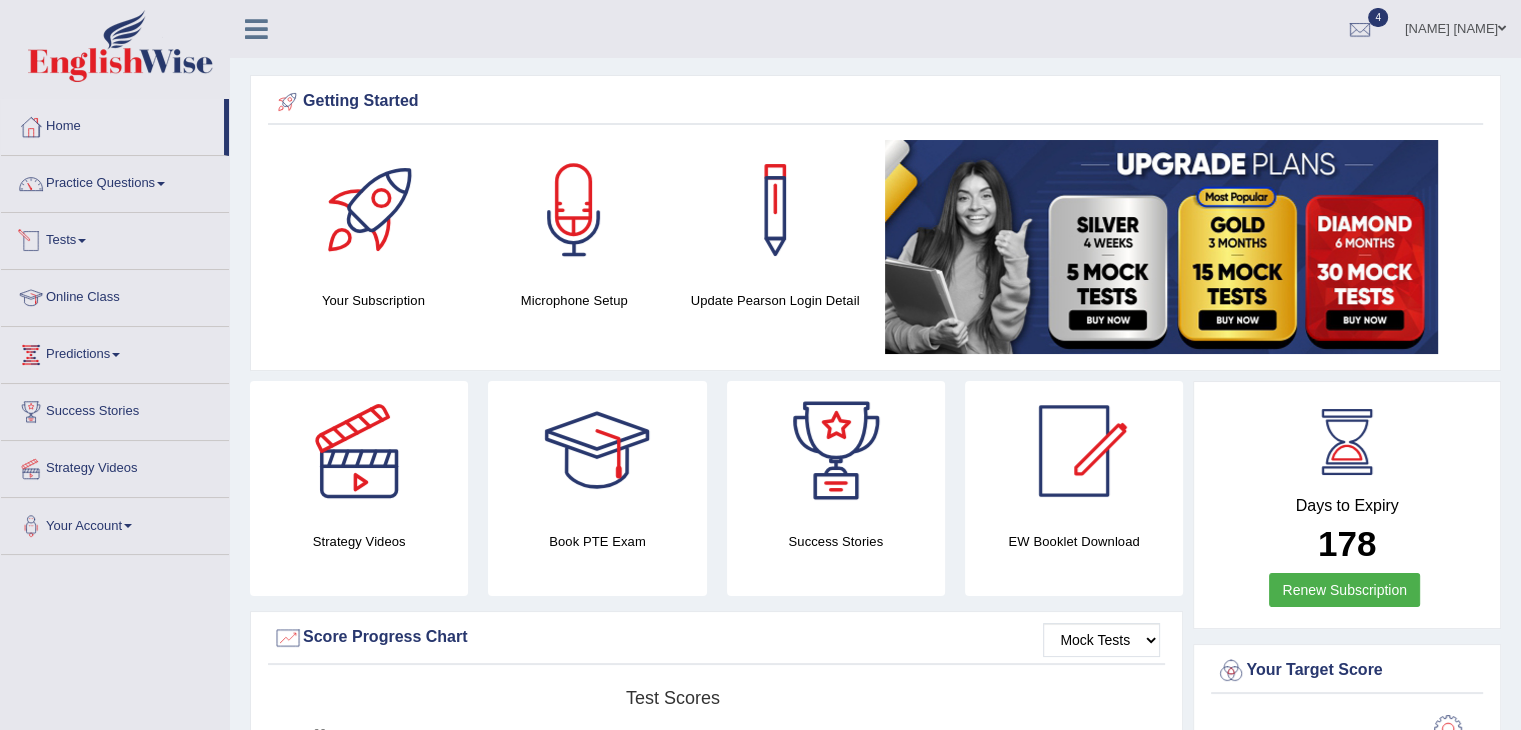 click at bounding box center [82, 241] 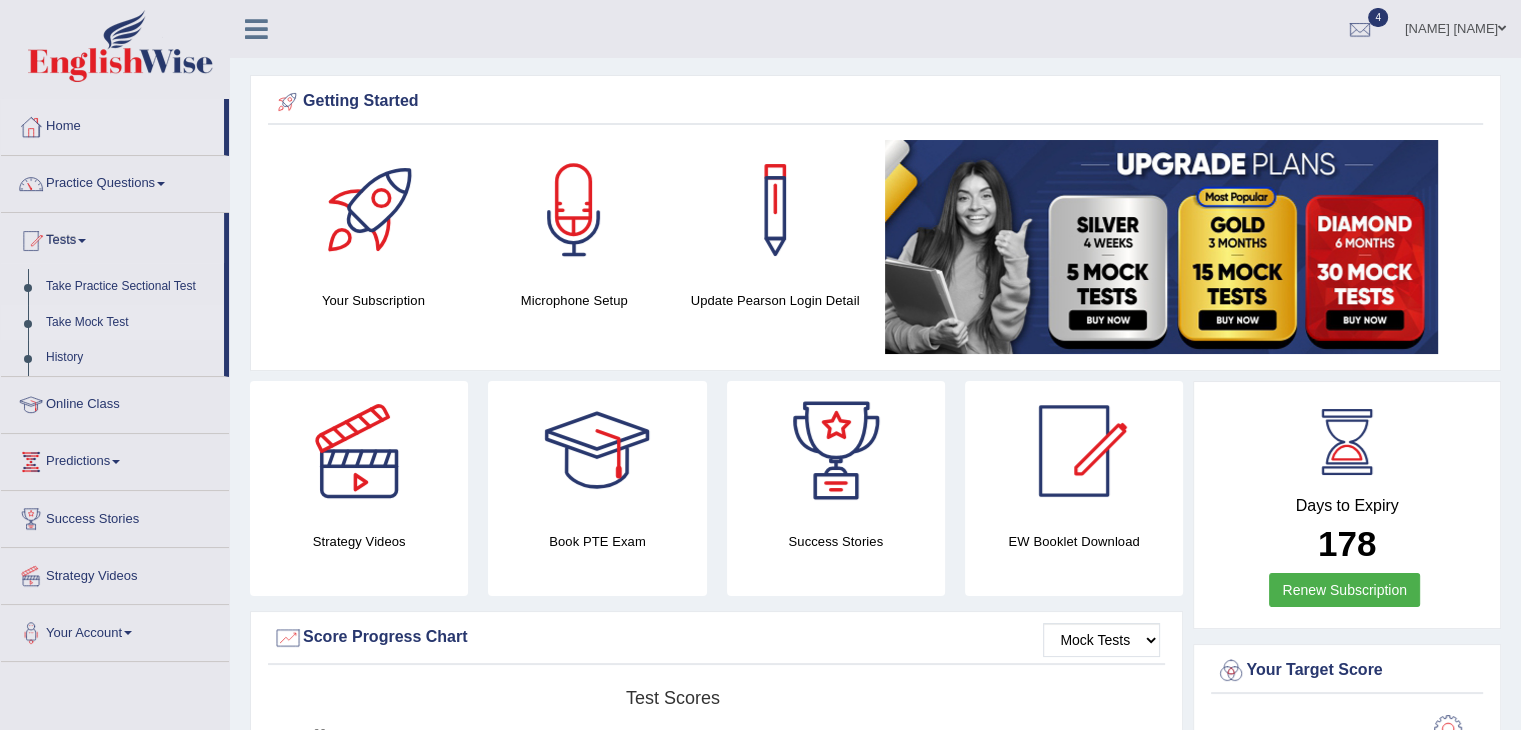 click on "Take Mock Test" at bounding box center (130, 323) 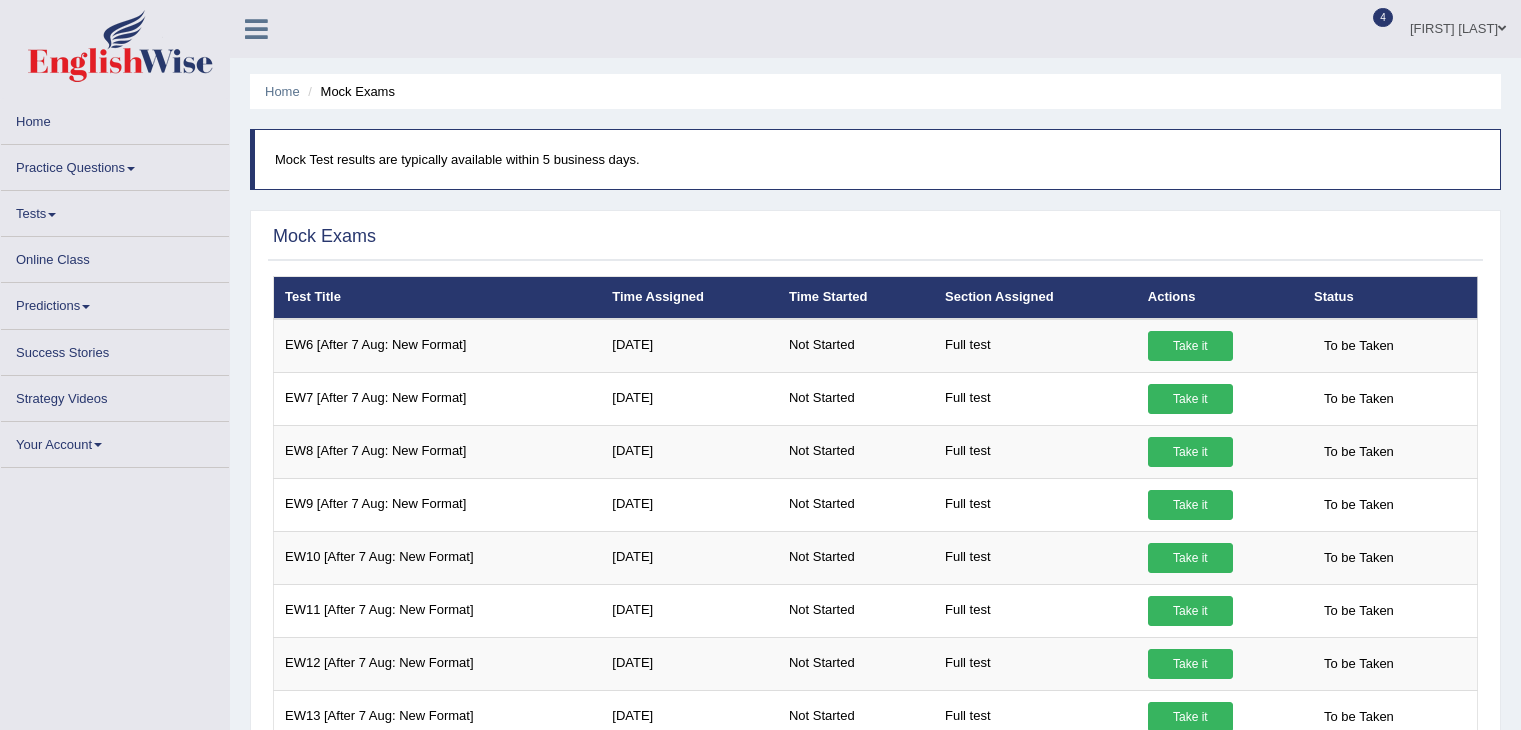 scroll, scrollTop: 0, scrollLeft: 0, axis: both 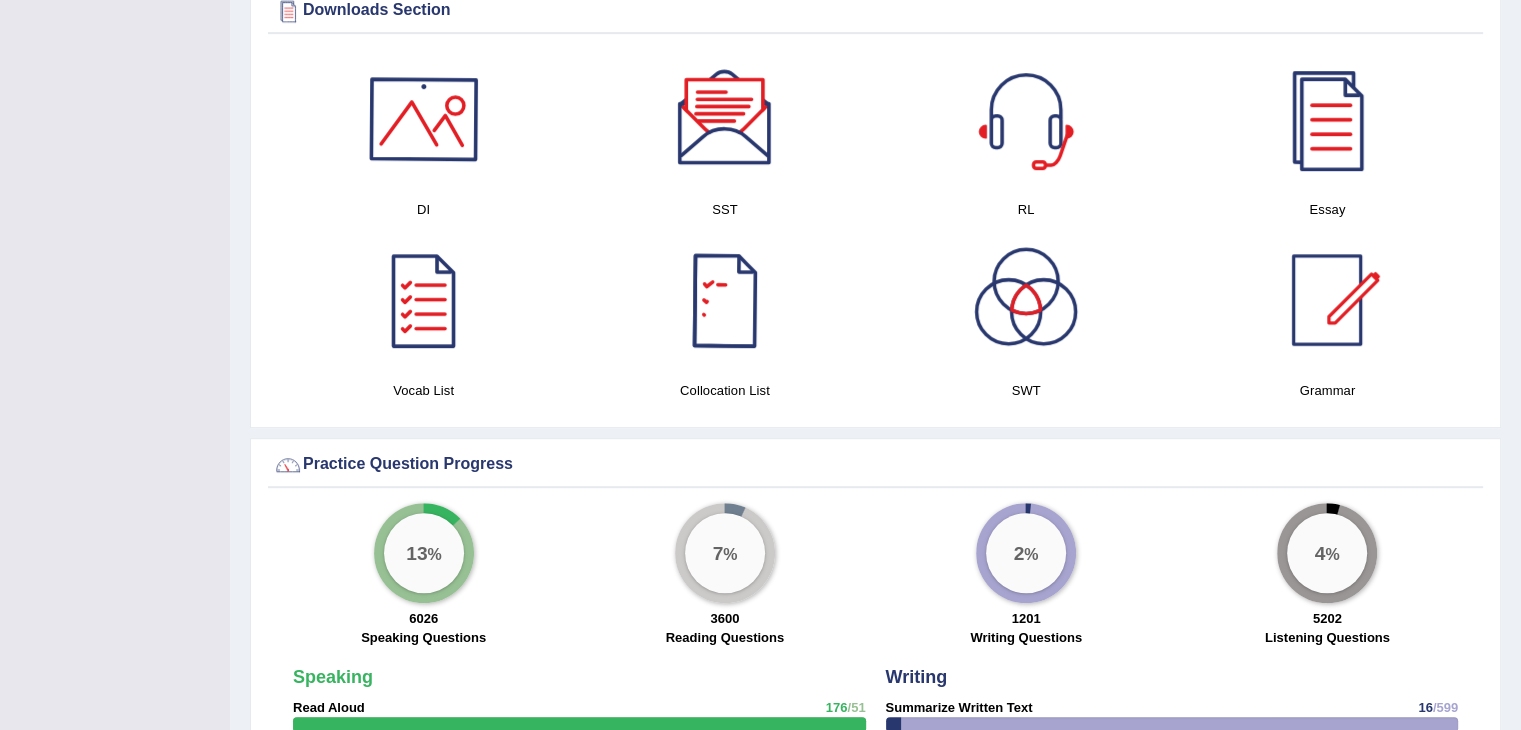 click at bounding box center (424, 119) 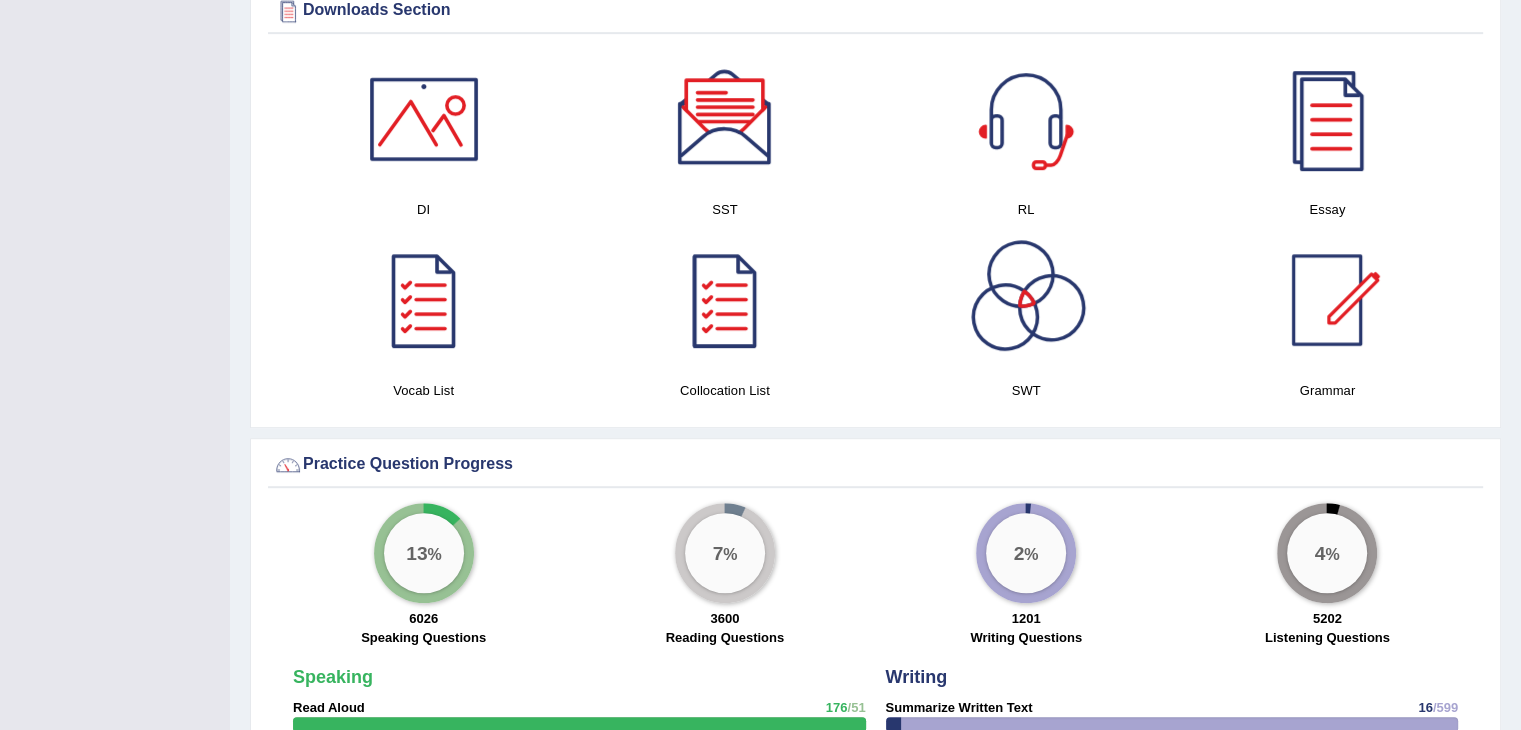 click at bounding box center (725, 119) 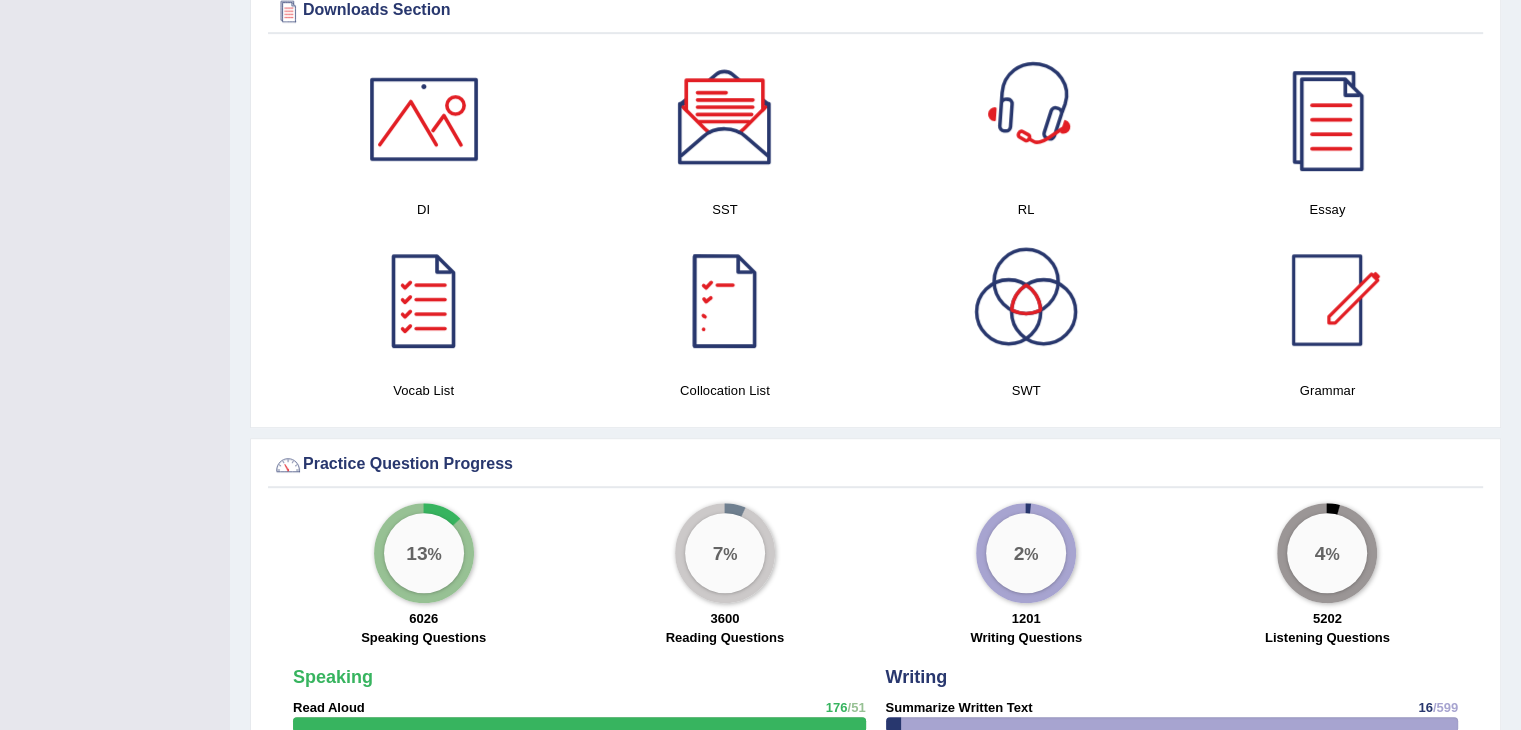 click at bounding box center [1026, 119] 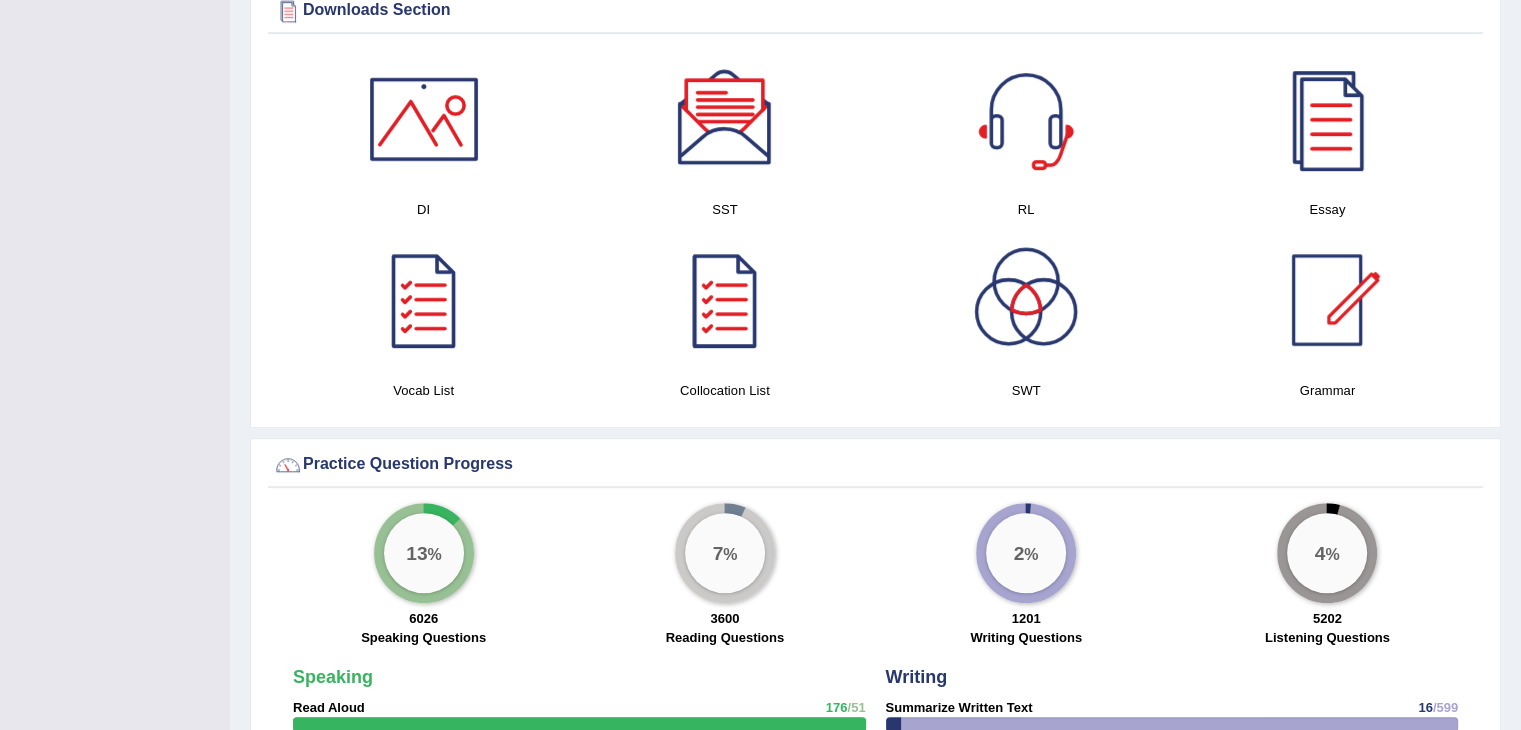 click at bounding box center (724, 300) 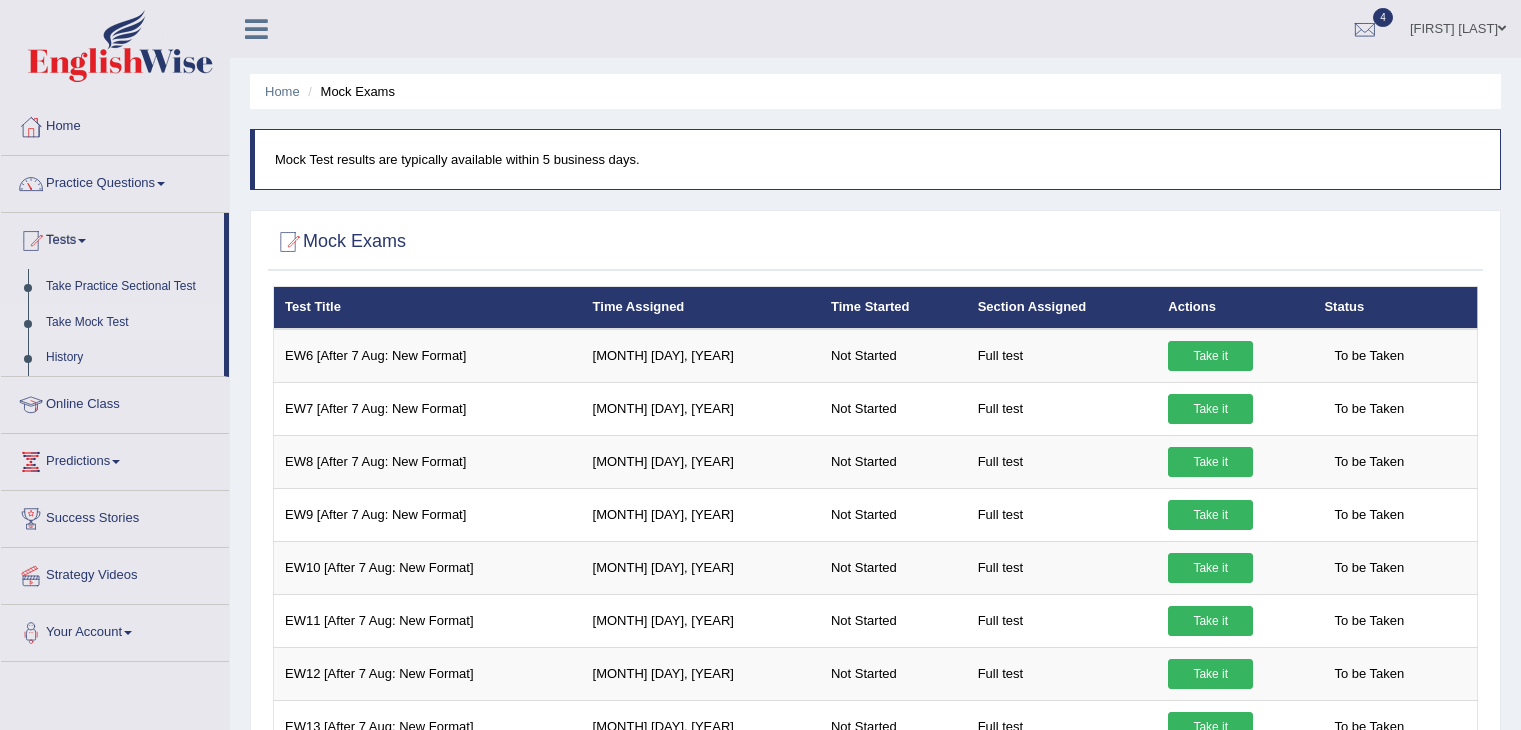 scroll, scrollTop: 3, scrollLeft: 0, axis: vertical 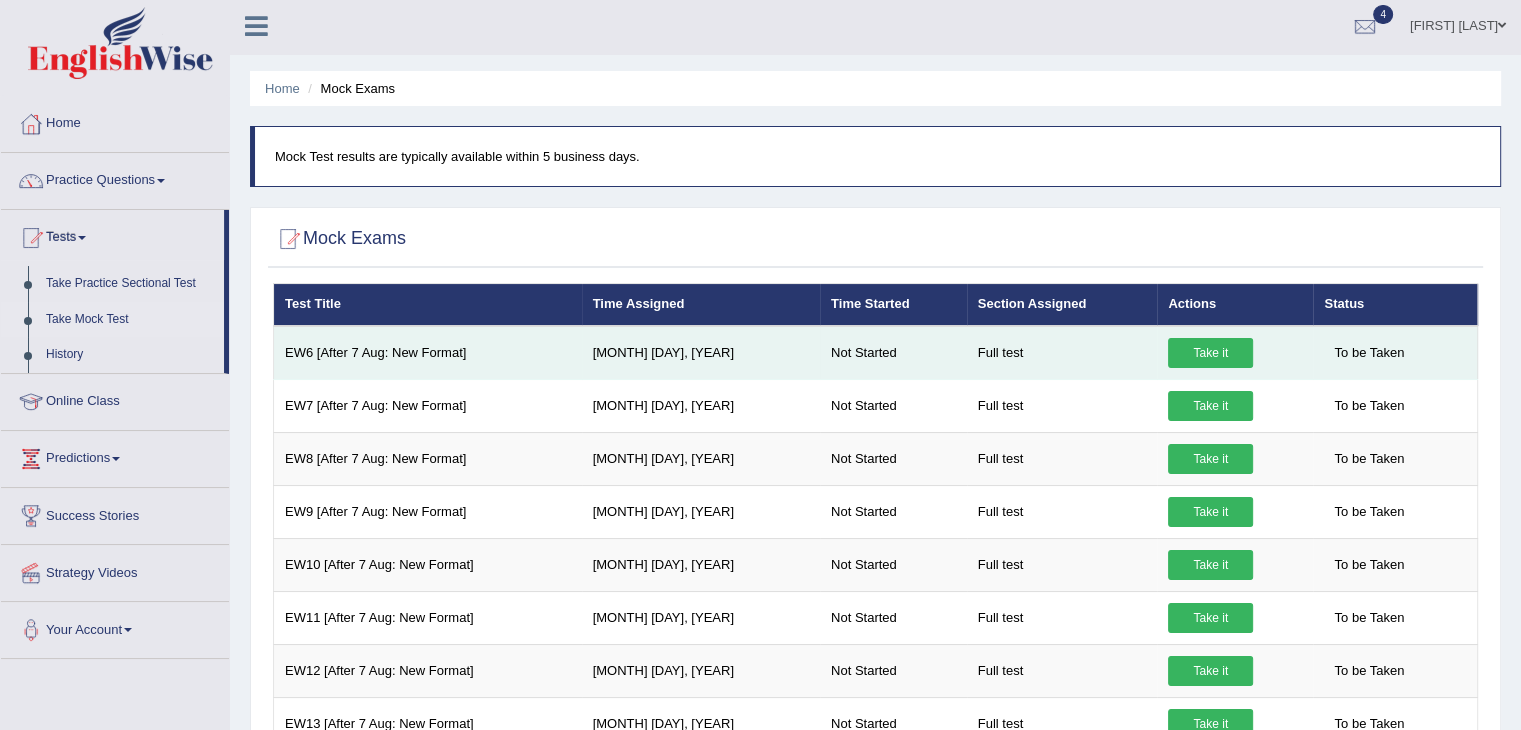 click on "Take it" at bounding box center [1210, 353] 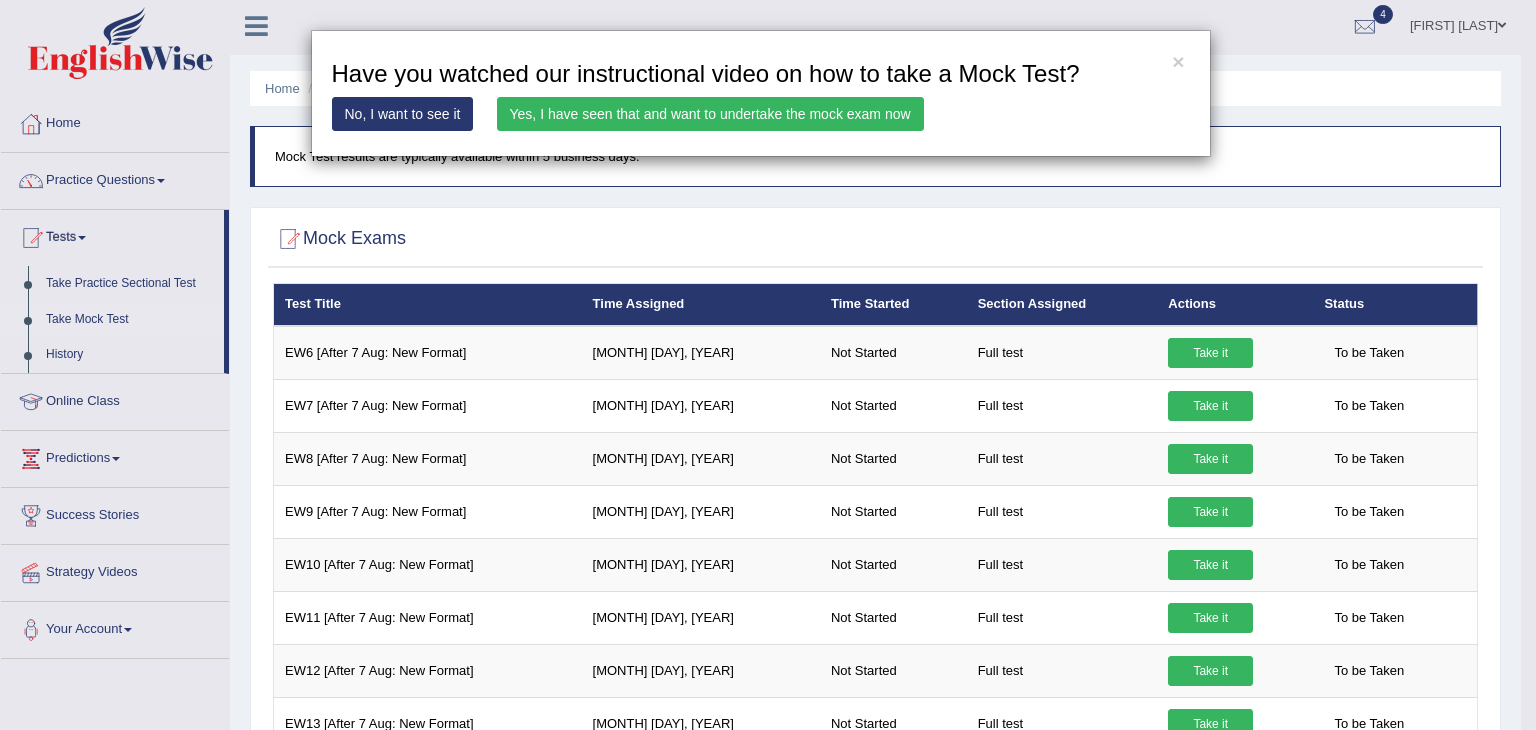 click on "Yes, I have seen that and want to undertake the mock exam now" at bounding box center [710, 114] 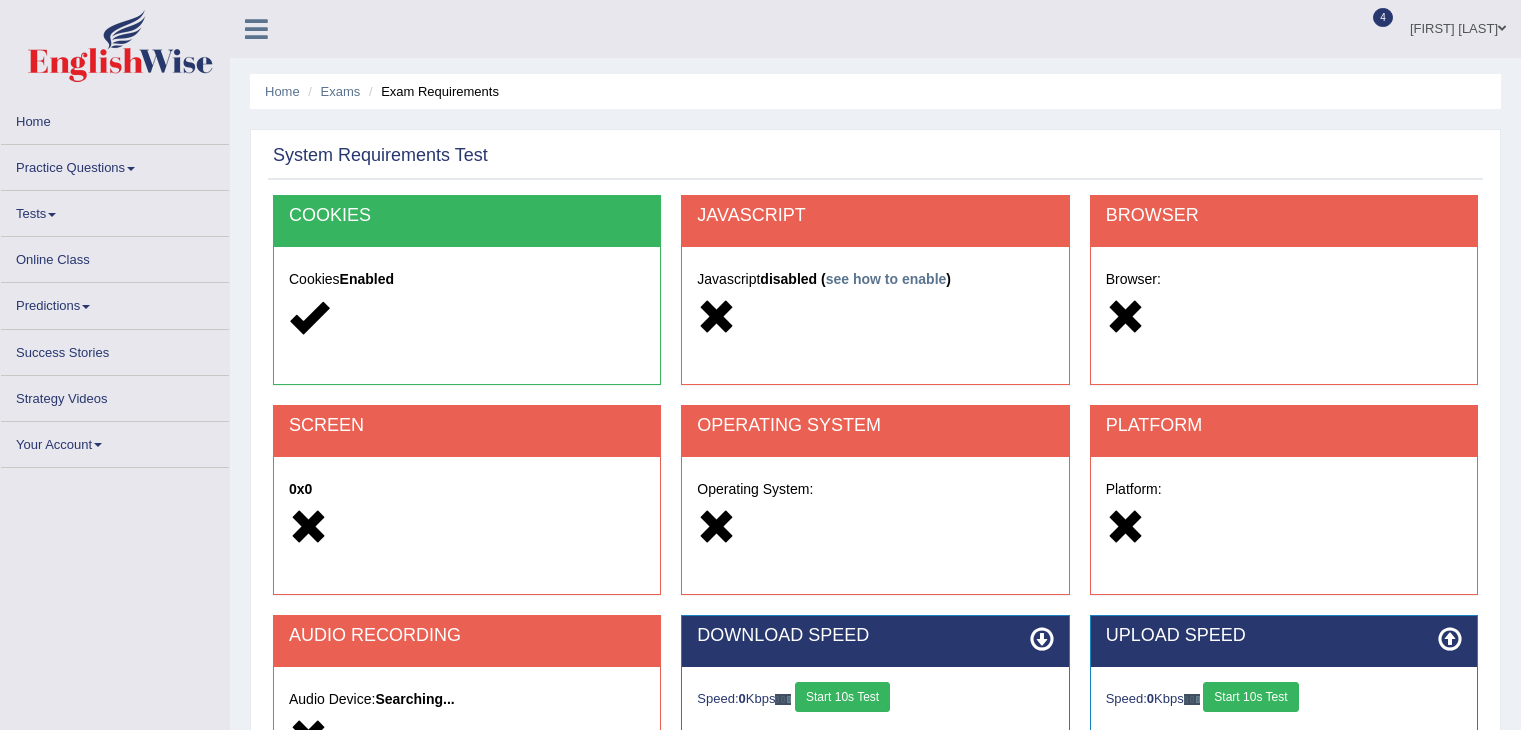 scroll, scrollTop: 0, scrollLeft: 0, axis: both 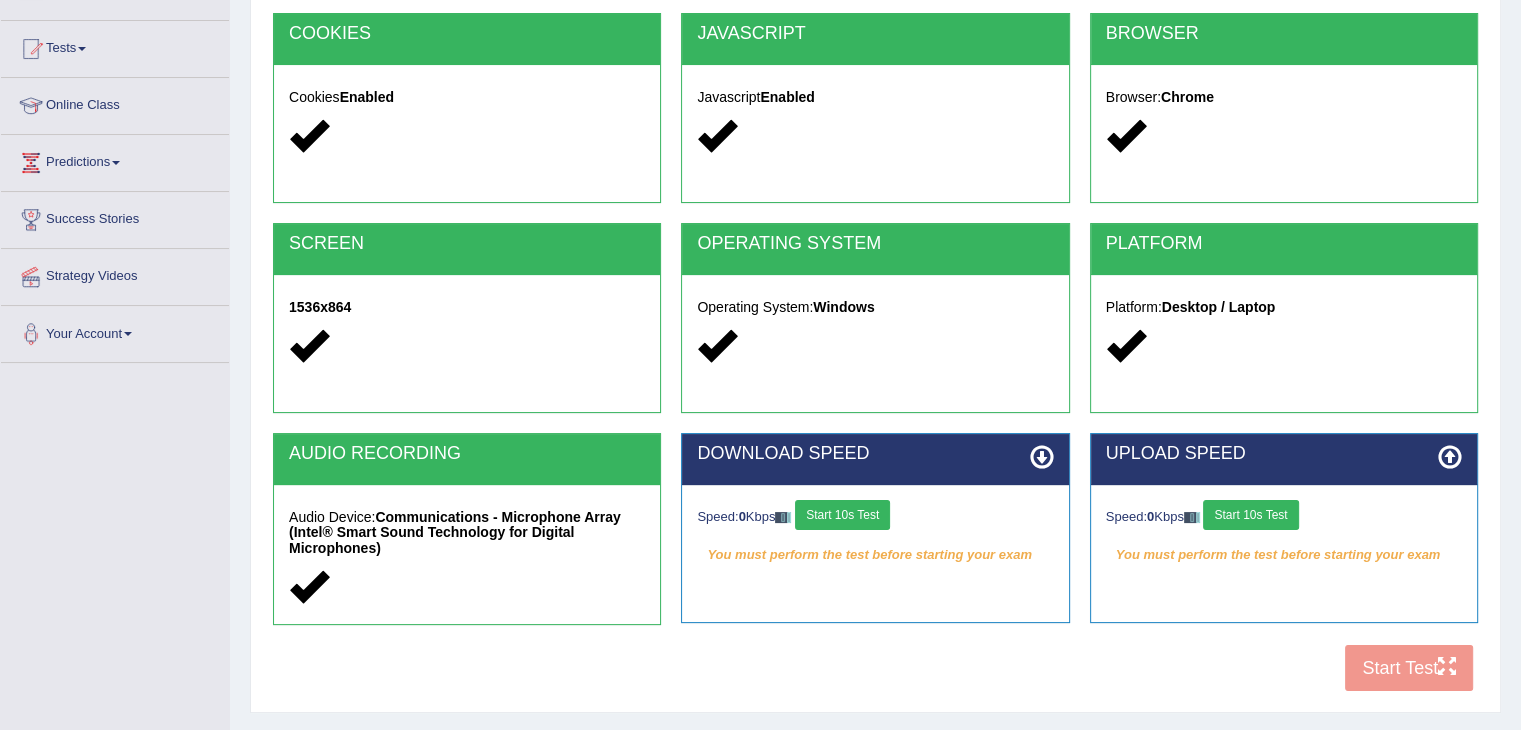 click on "Start 10s Test" at bounding box center [842, 515] 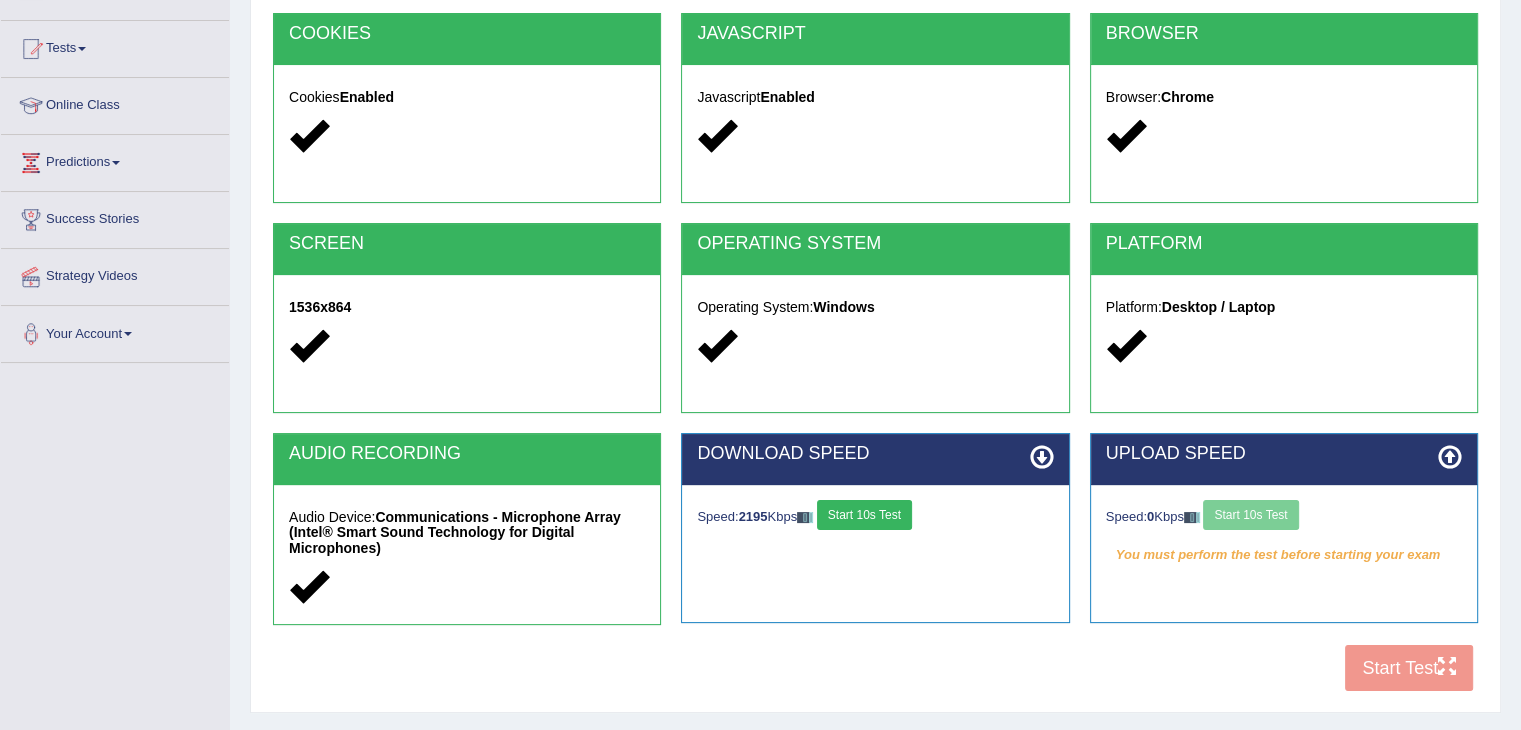 click on "Start 10s Test" at bounding box center (864, 515) 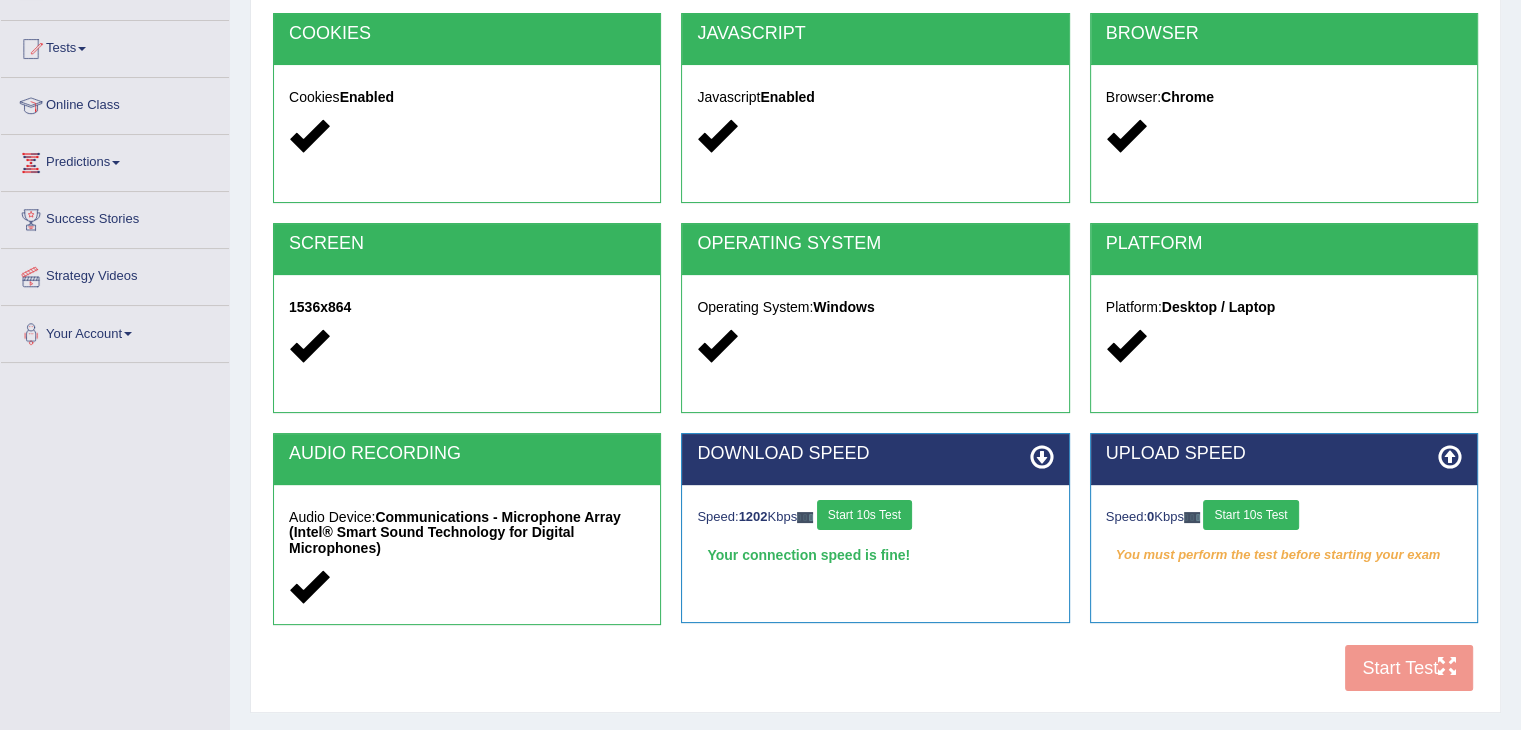 click on "Start 10s Test" at bounding box center (1250, 515) 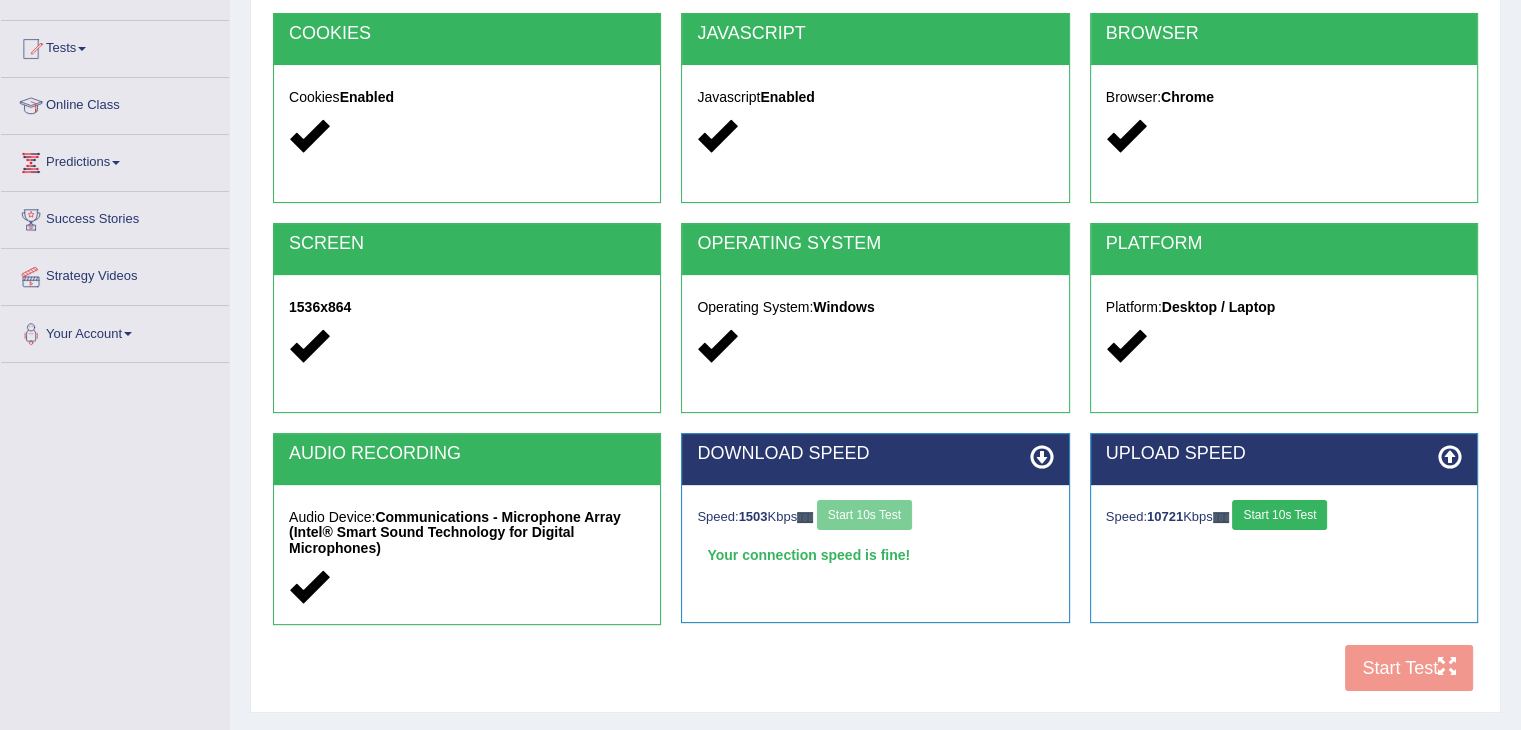click on "Start 10s Test" at bounding box center (1279, 515) 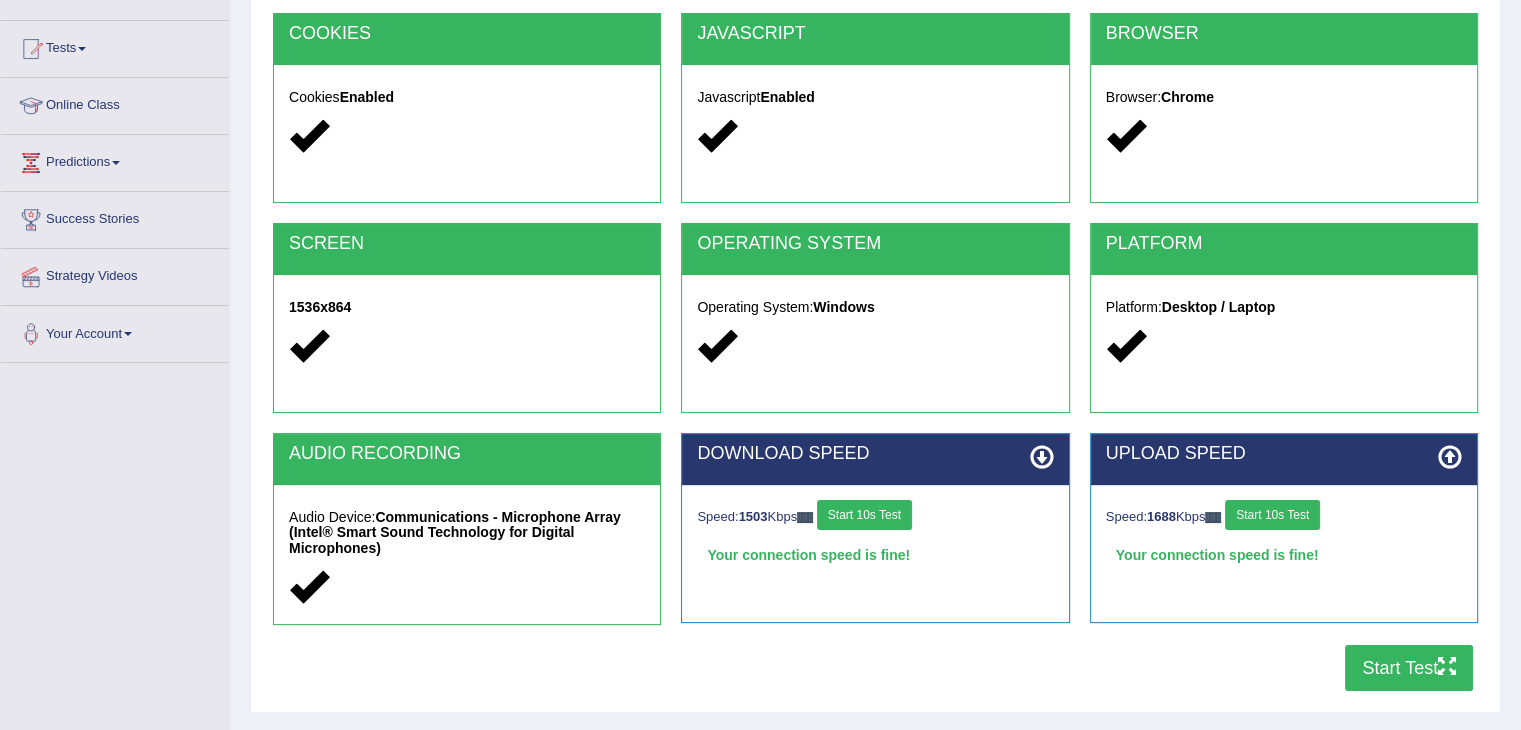 click on "Start Test" at bounding box center [1409, 668] 